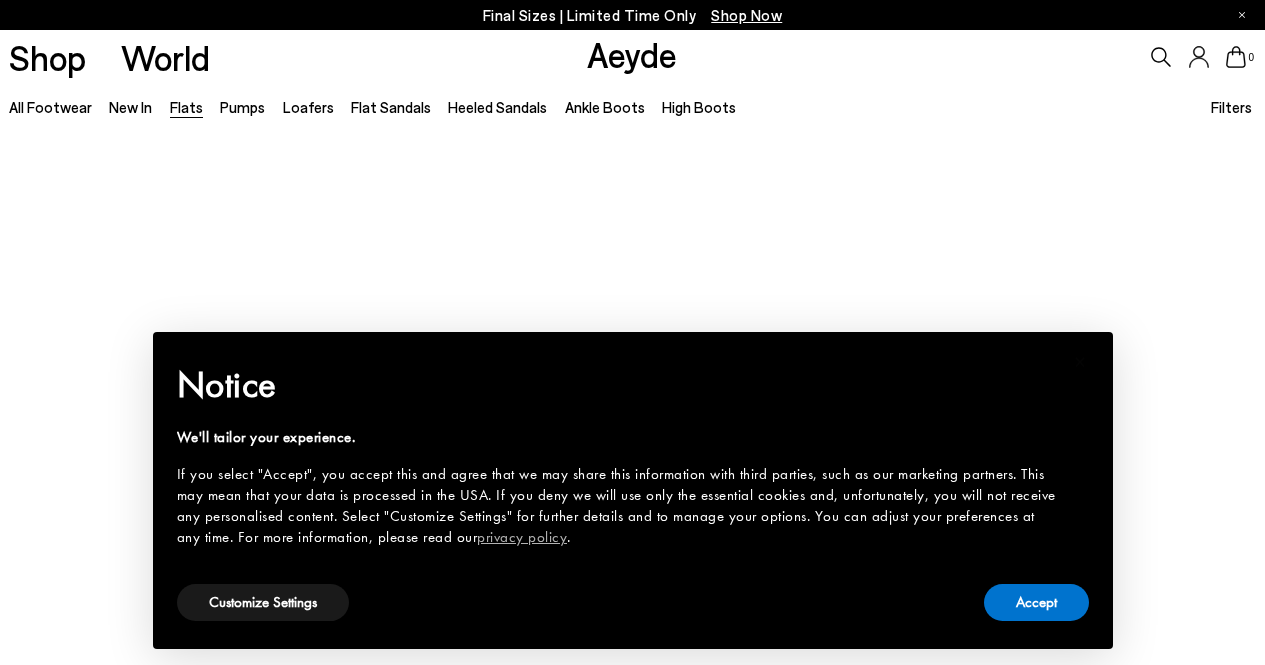 scroll, scrollTop: 0, scrollLeft: 0, axis: both 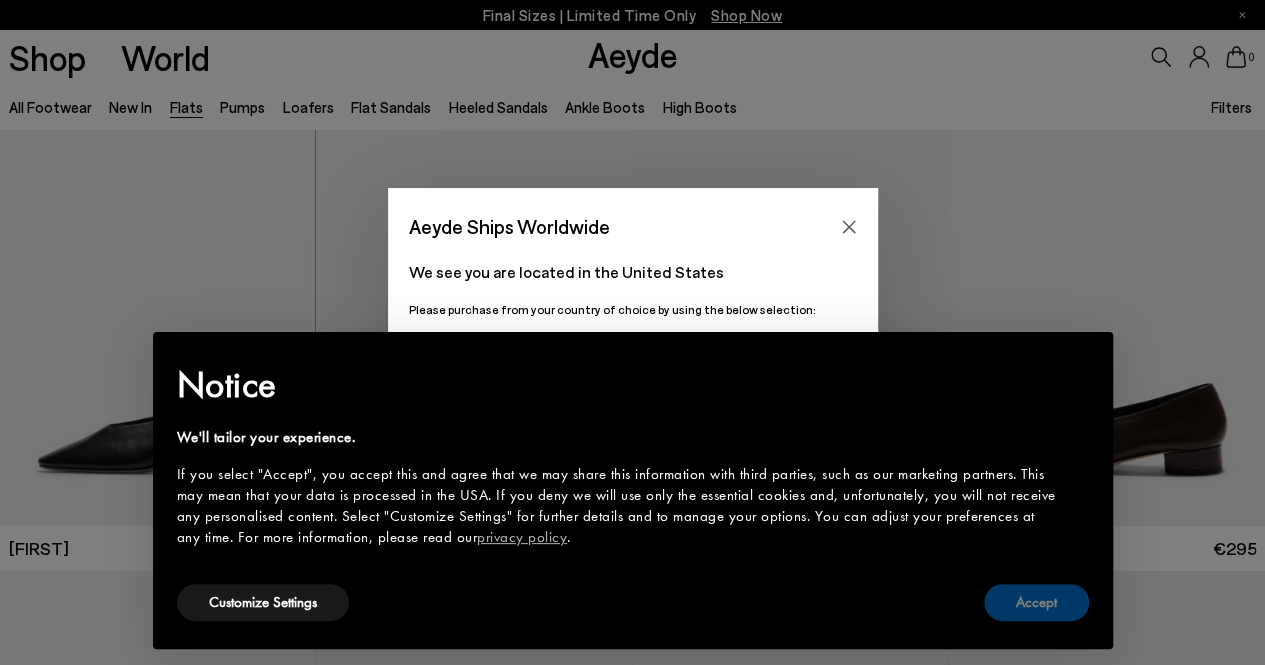 click on "Accept" at bounding box center (1036, 602) 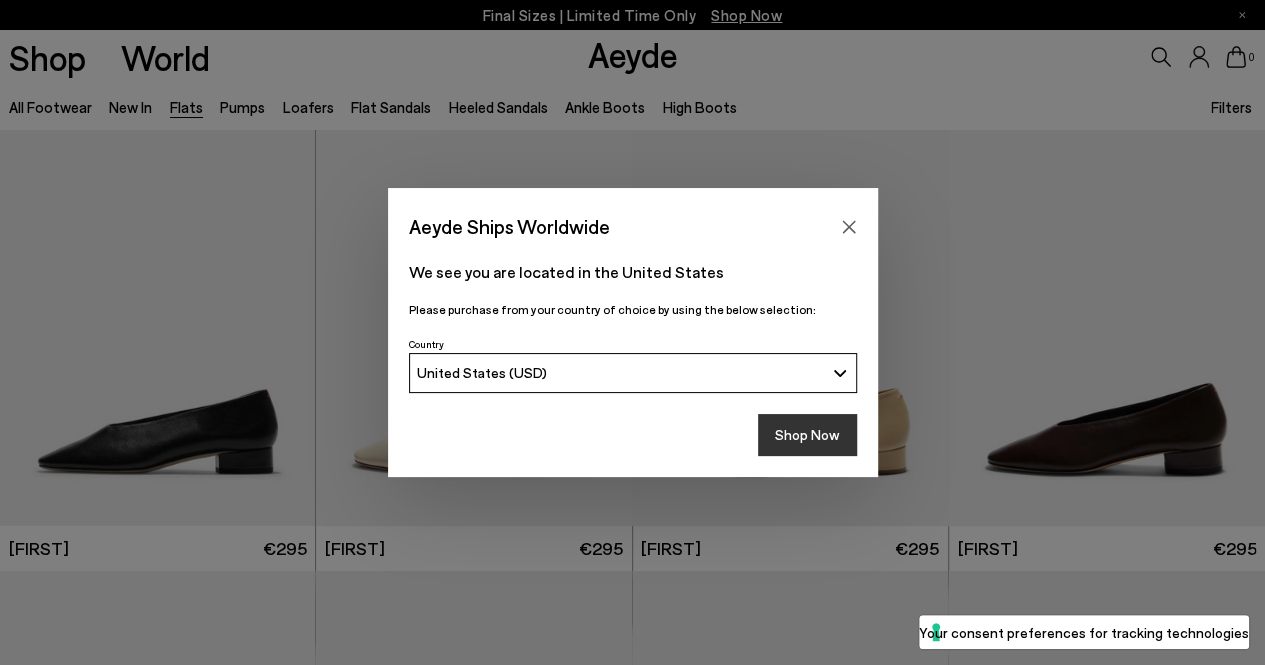 click on "Shop Now" at bounding box center (807, 435) 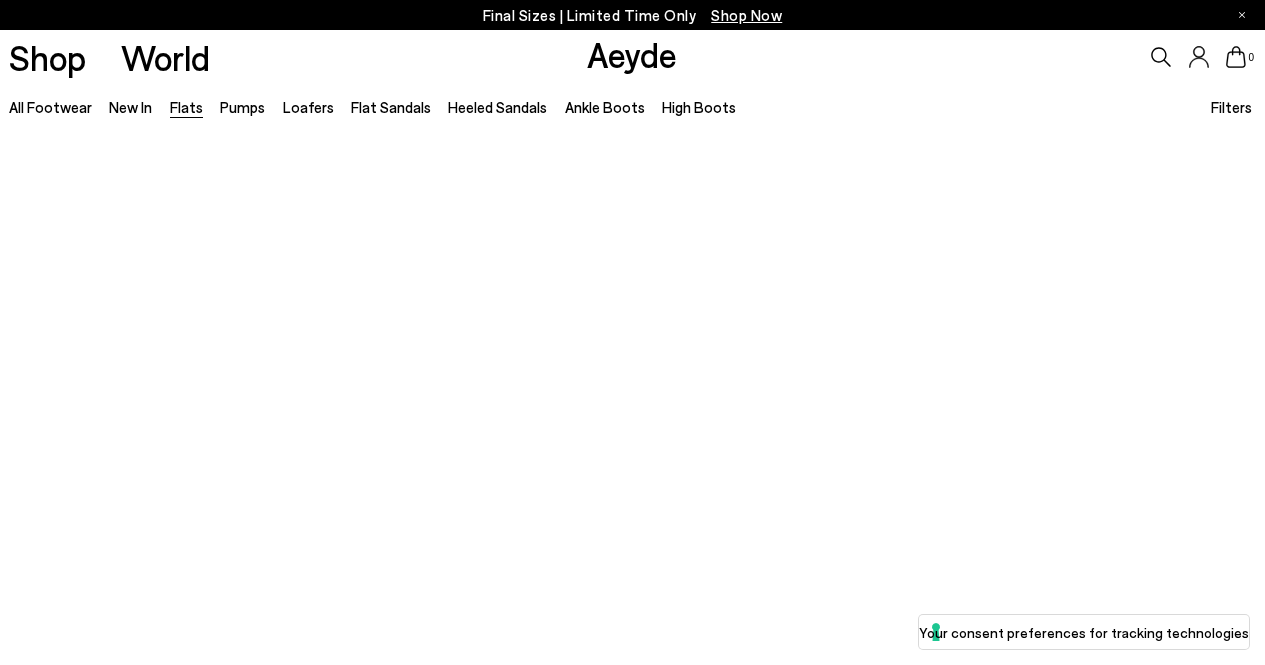 scroll, scrollTop: 0, scrollLeft: 0, axis: both 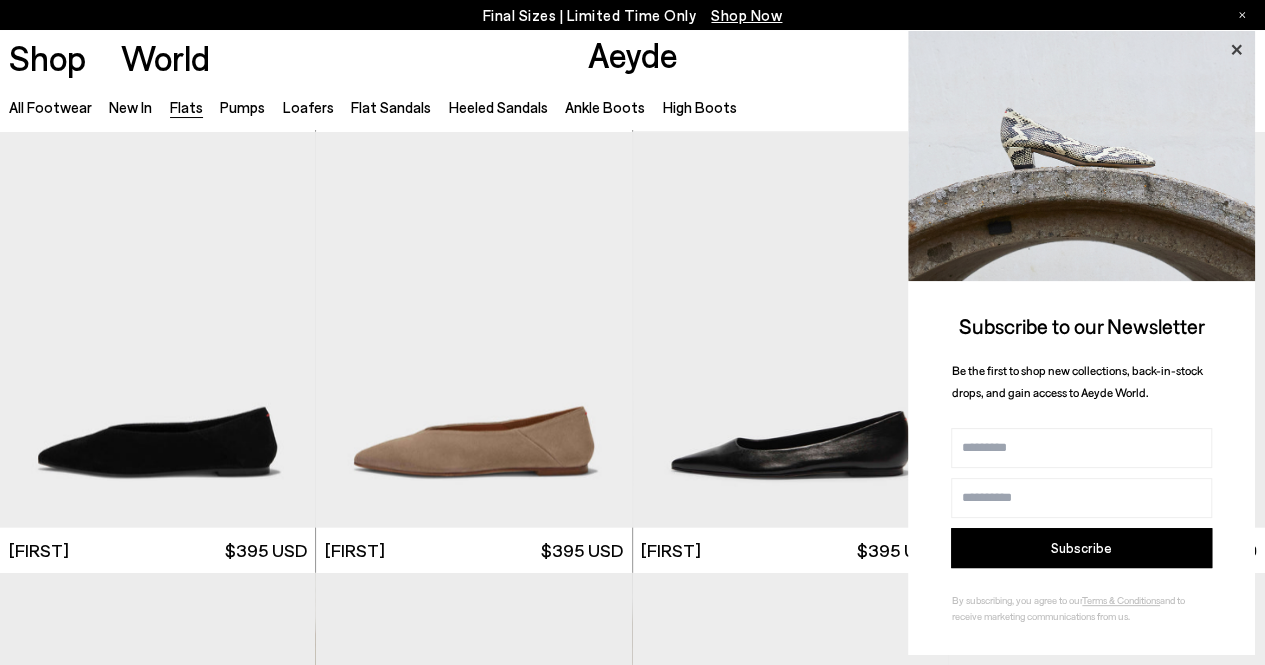 click 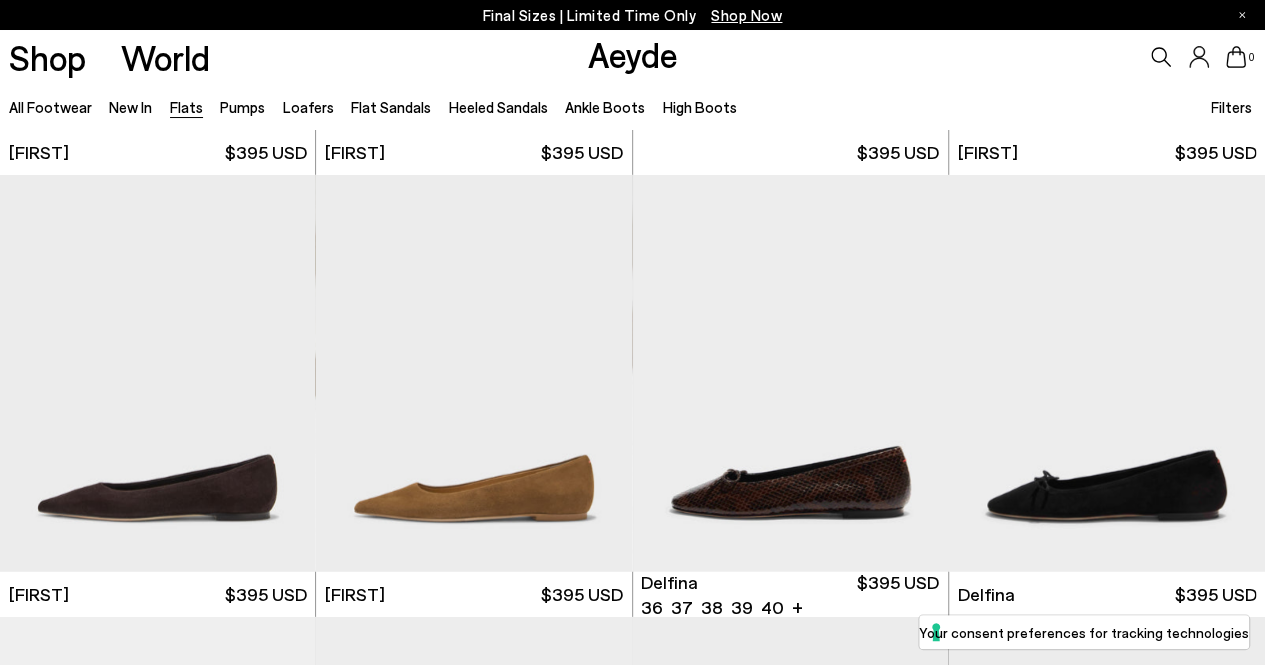 scroll, scrollTop: 2604, scrollLeft: 0, axis: vertical 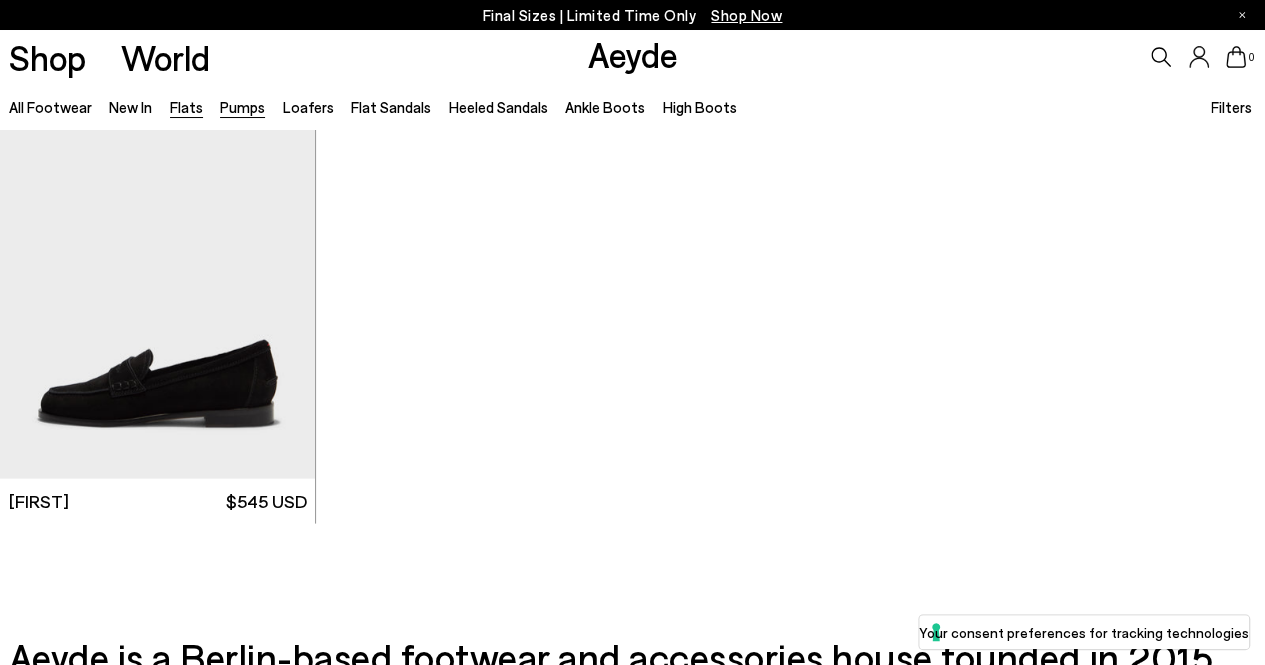 click on "Pumps" at bounding box center (242, 107) 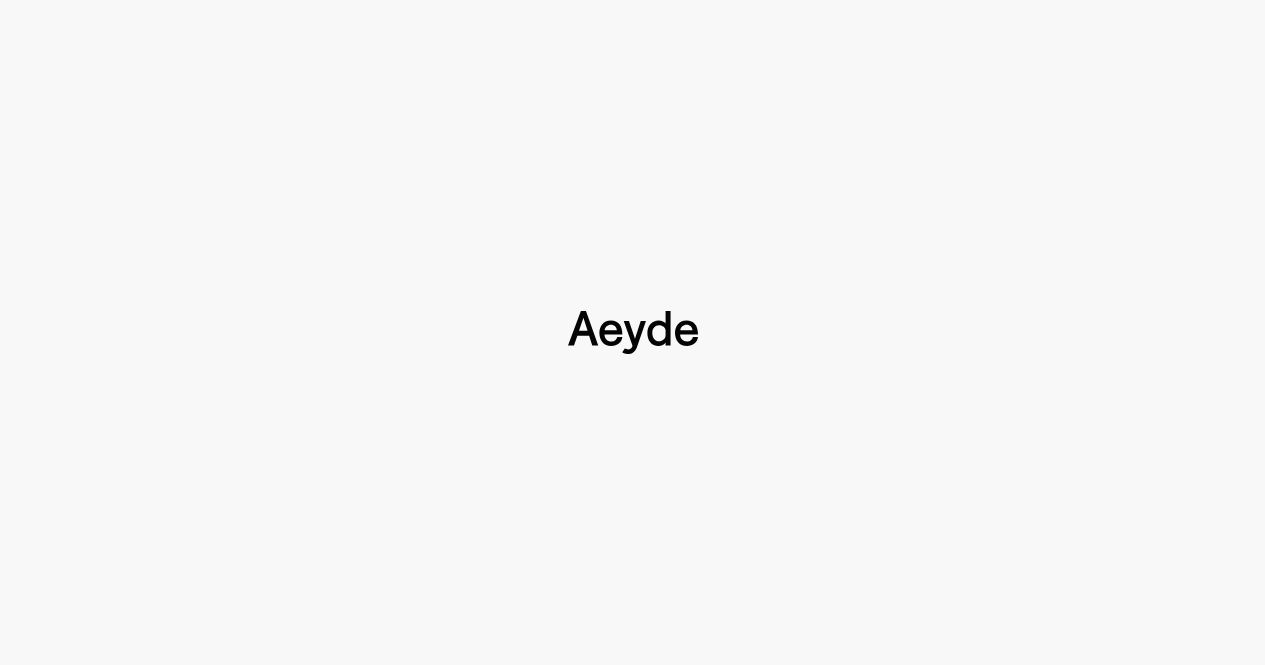 type 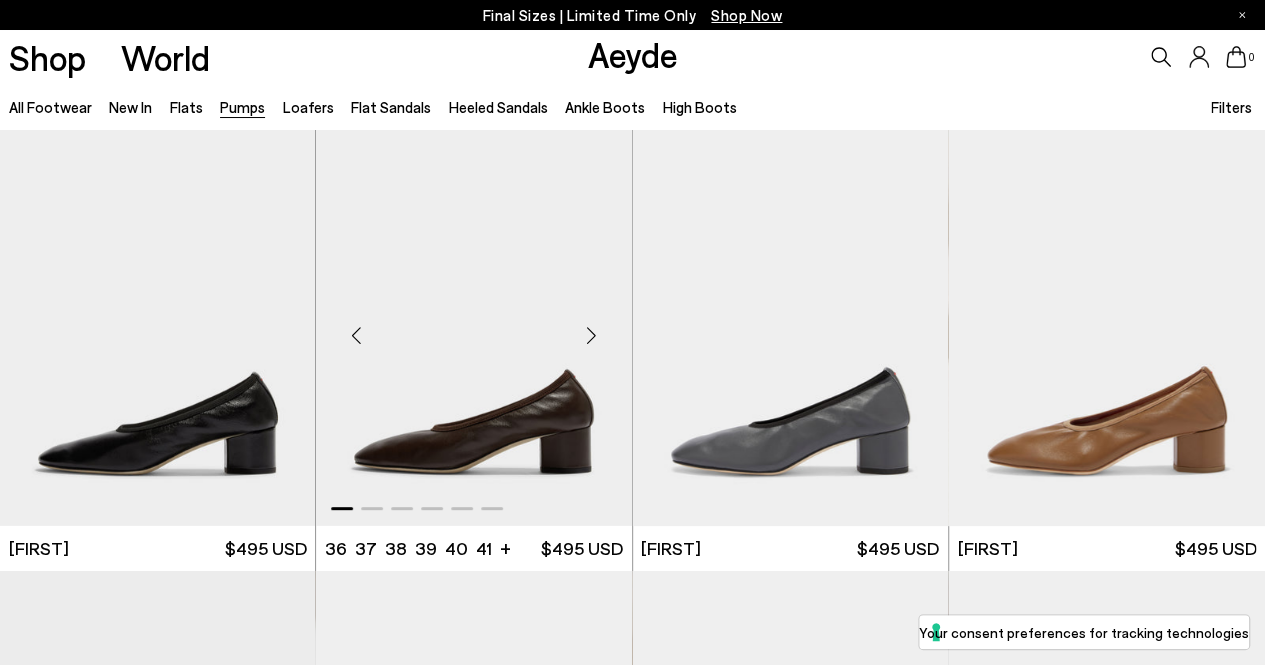 scroll, scrollTop: 510, scrollLeft: 0, axis: vertical 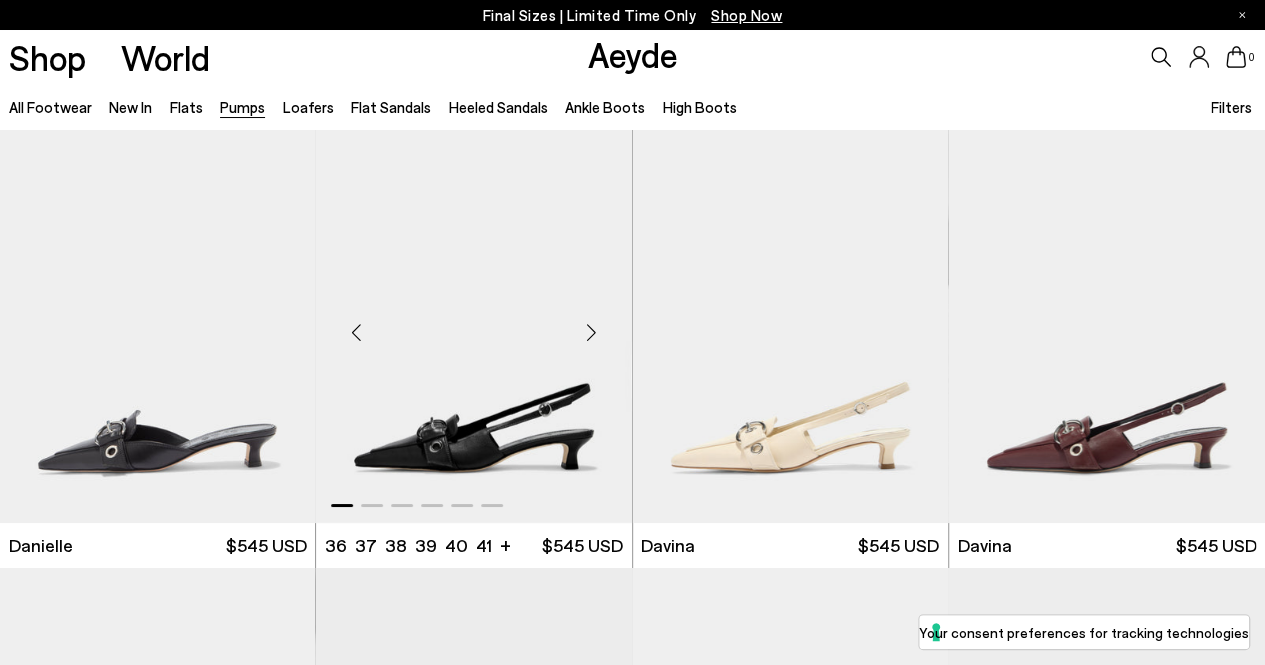 click at bounding box center (592, 333) 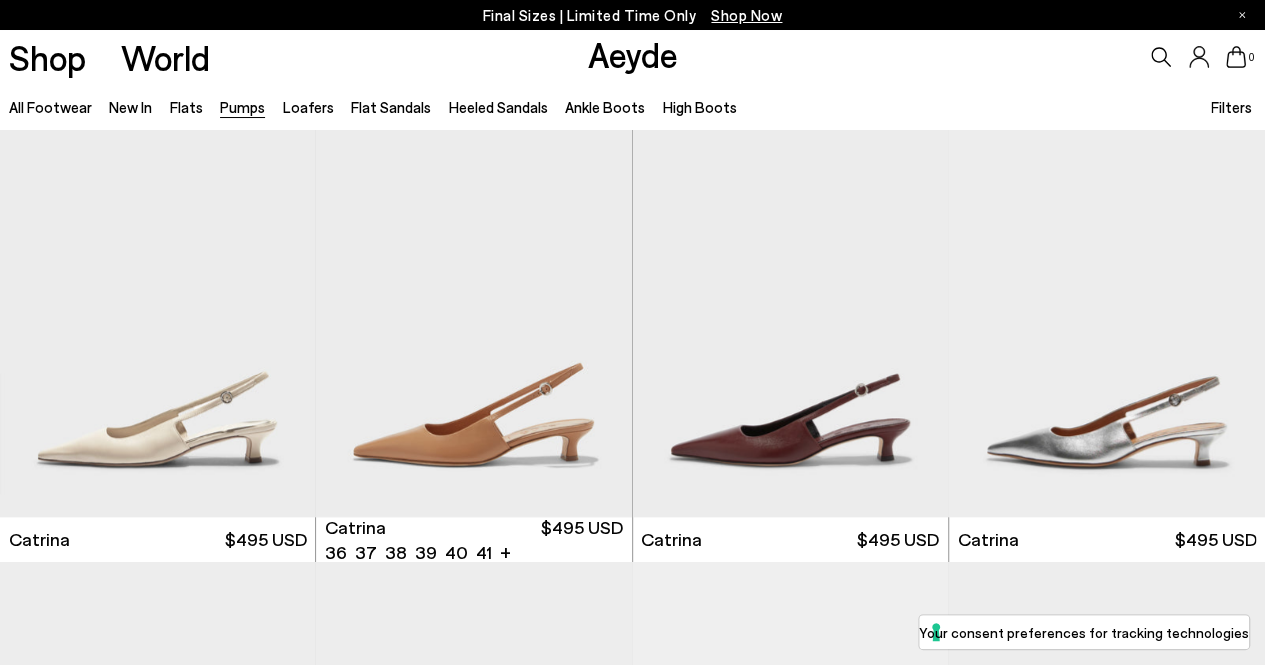 scroll, scrollTop: 4455, scrollLeft: 0, axis: vertical 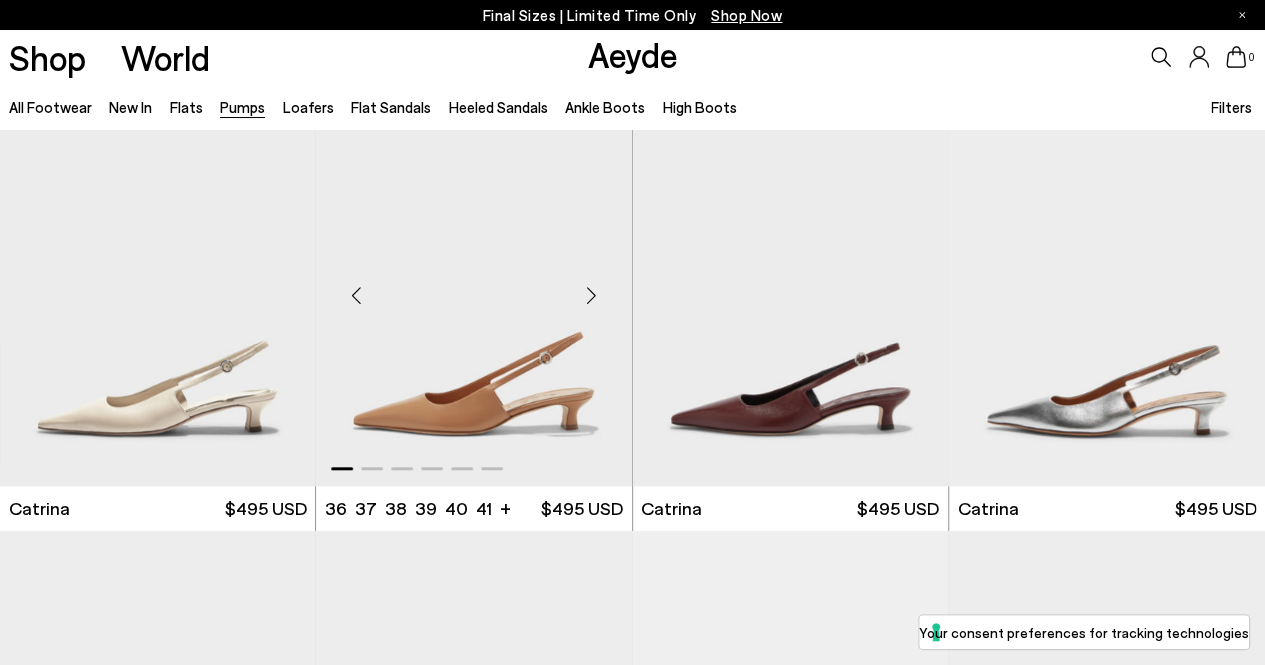click at bounding box center (592, 296) 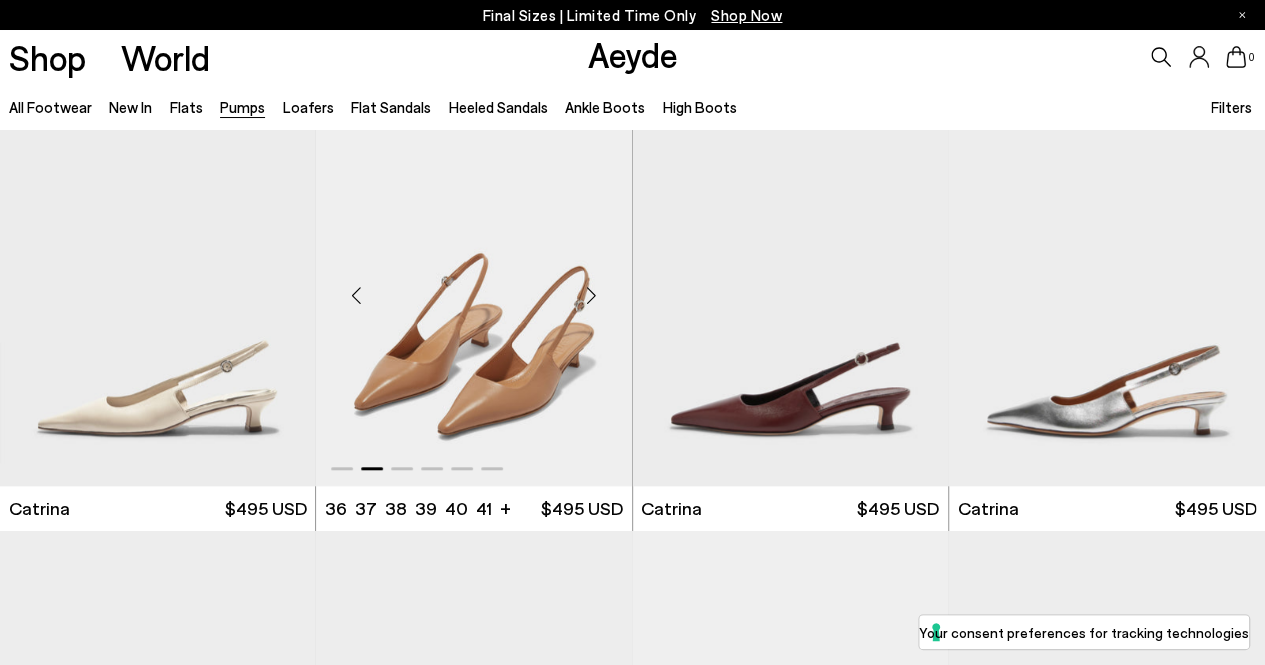 click at bounding box center [592, 296] 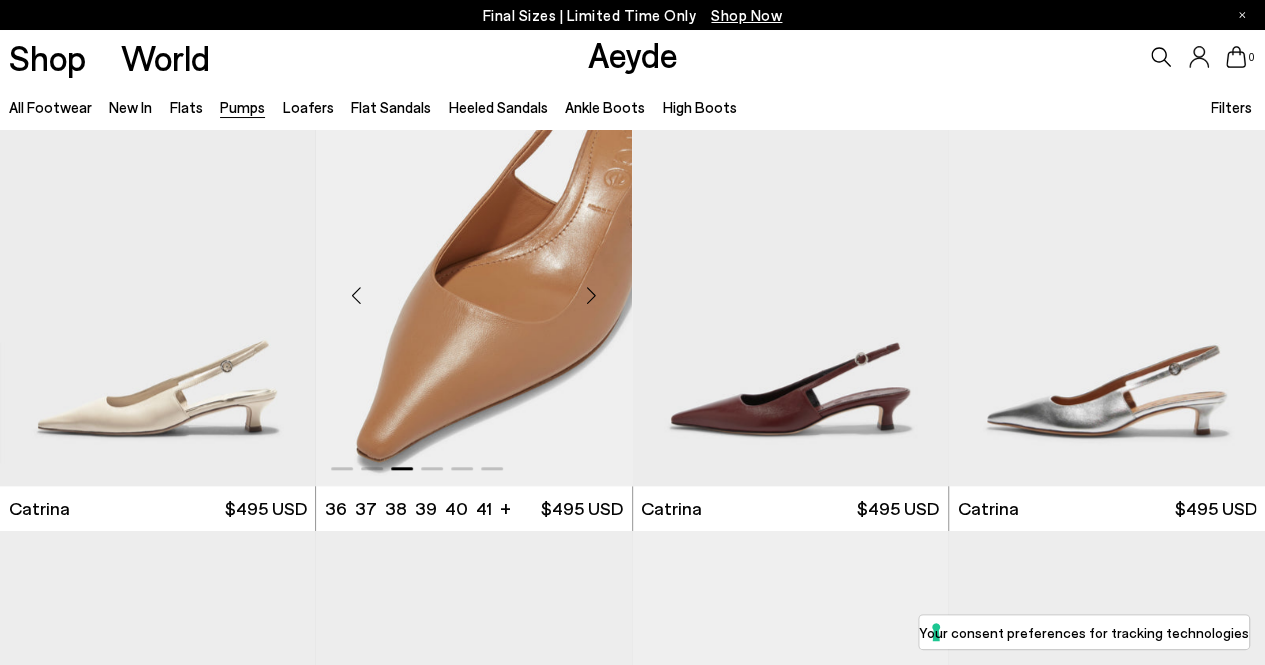 click at bounding box center [592, 296] 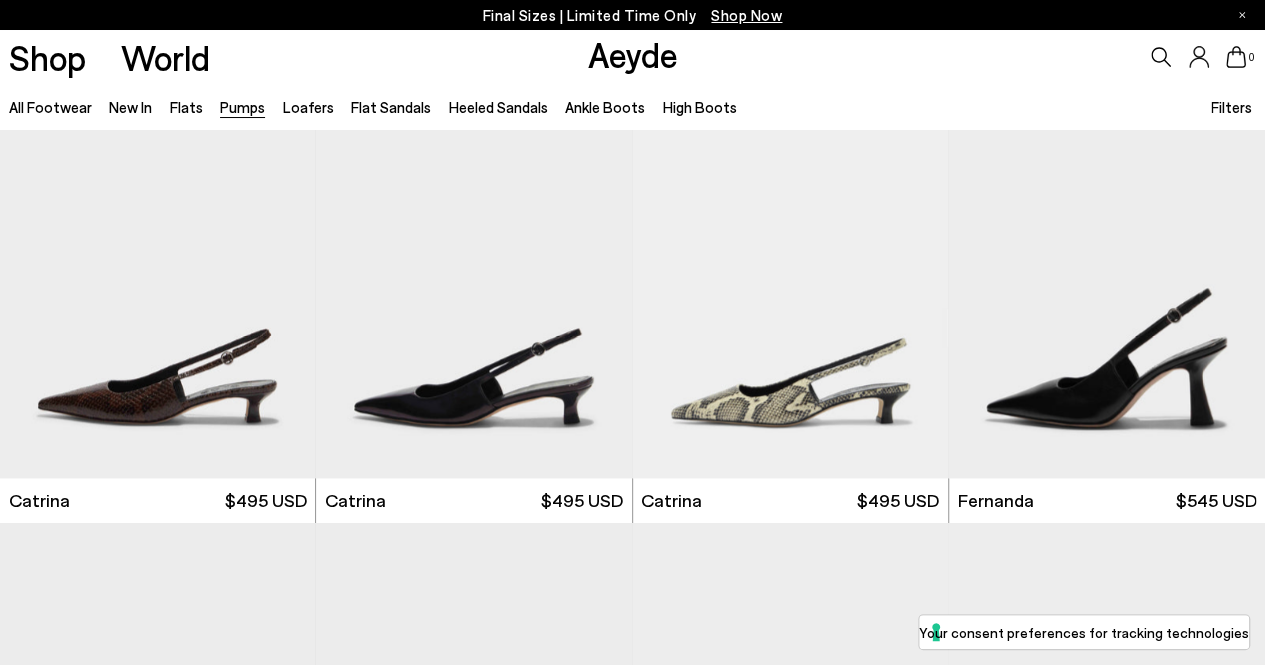 scroll, scrollTop: 4915, scrollLeft: 0, axis: vertical 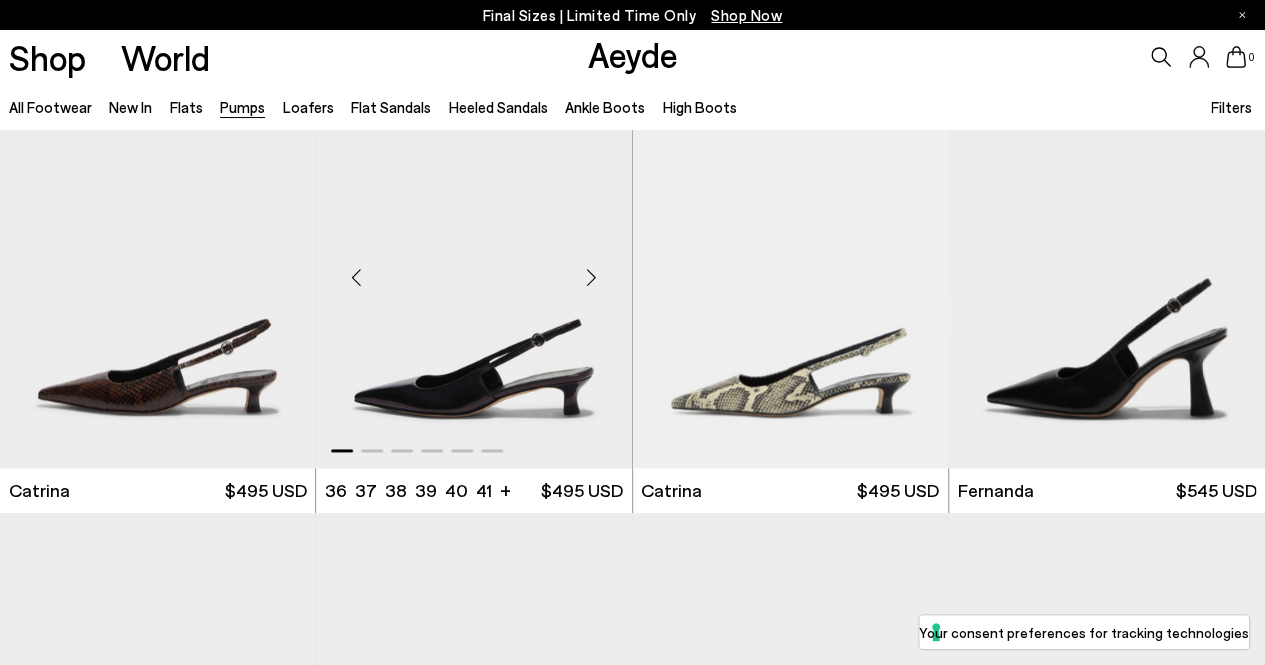 click at bounding box center [592, 277] 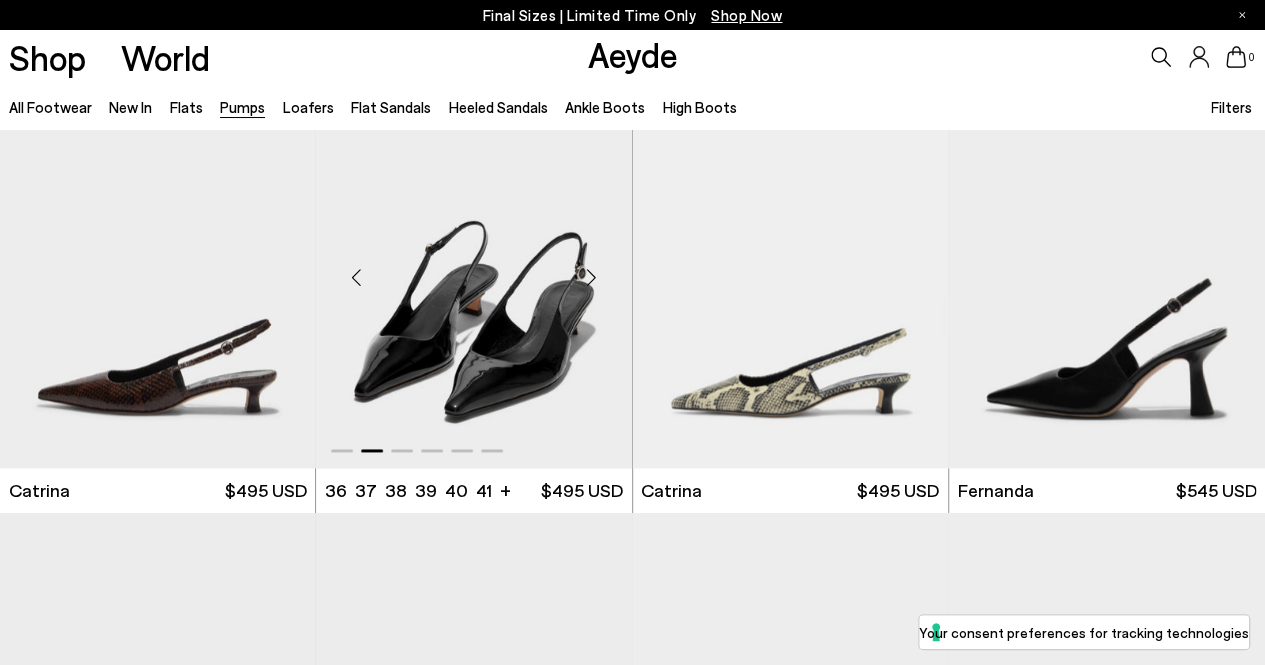 click at bounding box center (592, 277) 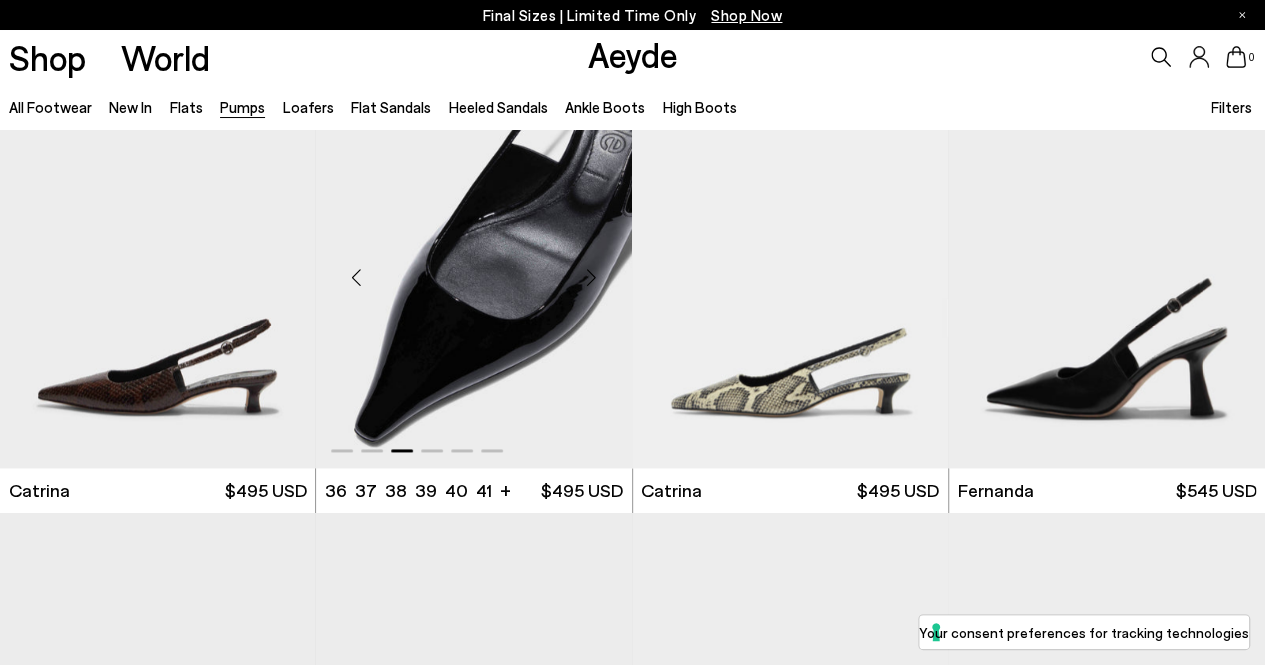 click at bounding box center (592, 277) 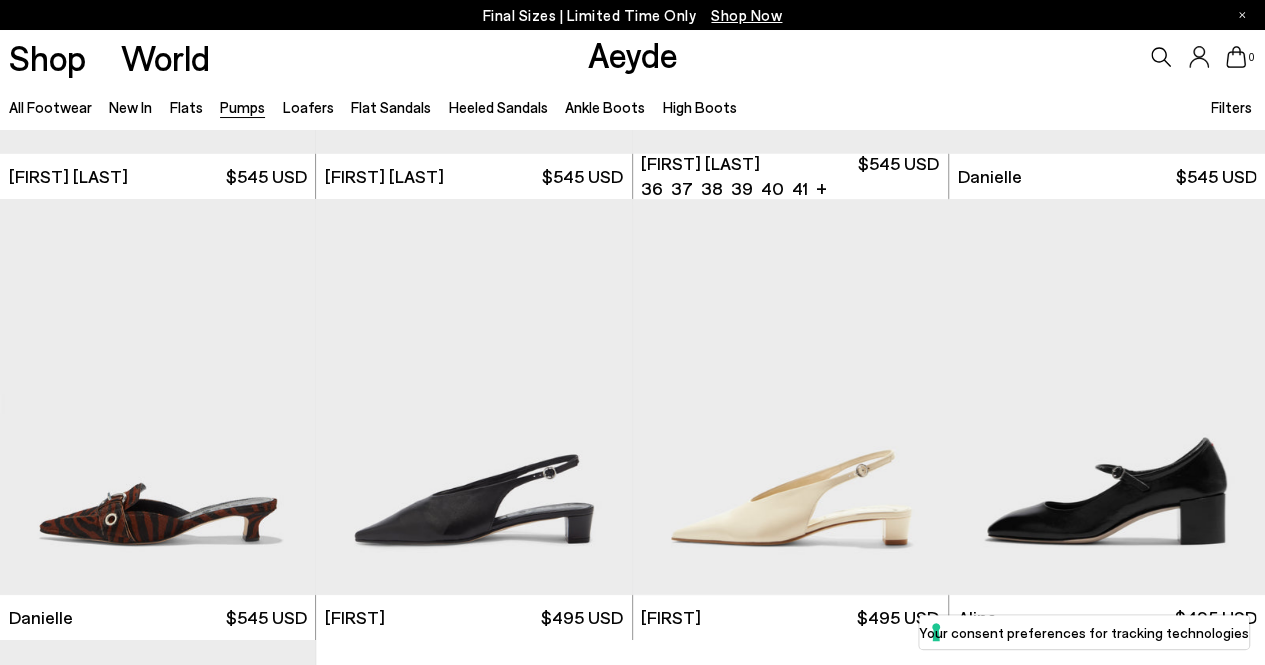 scroll, scrollTop: 4929, scrollLeft: 0, axis: vertical 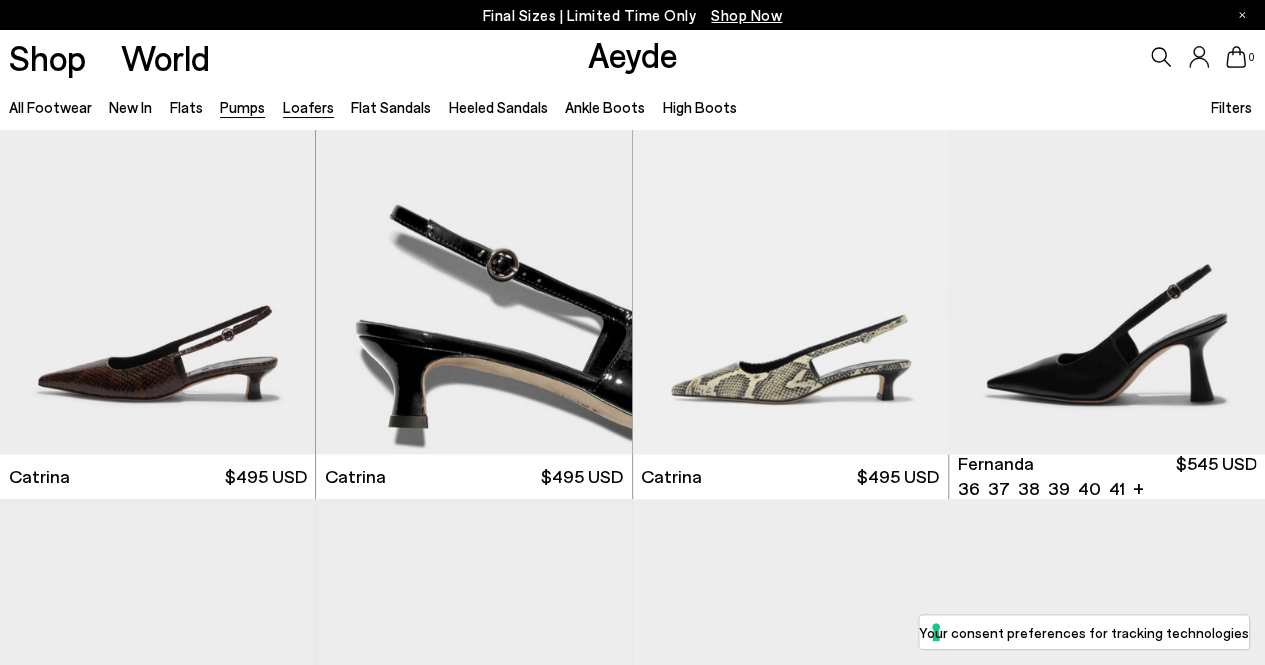 click on "Loafers" at bounding box center (308, 107) 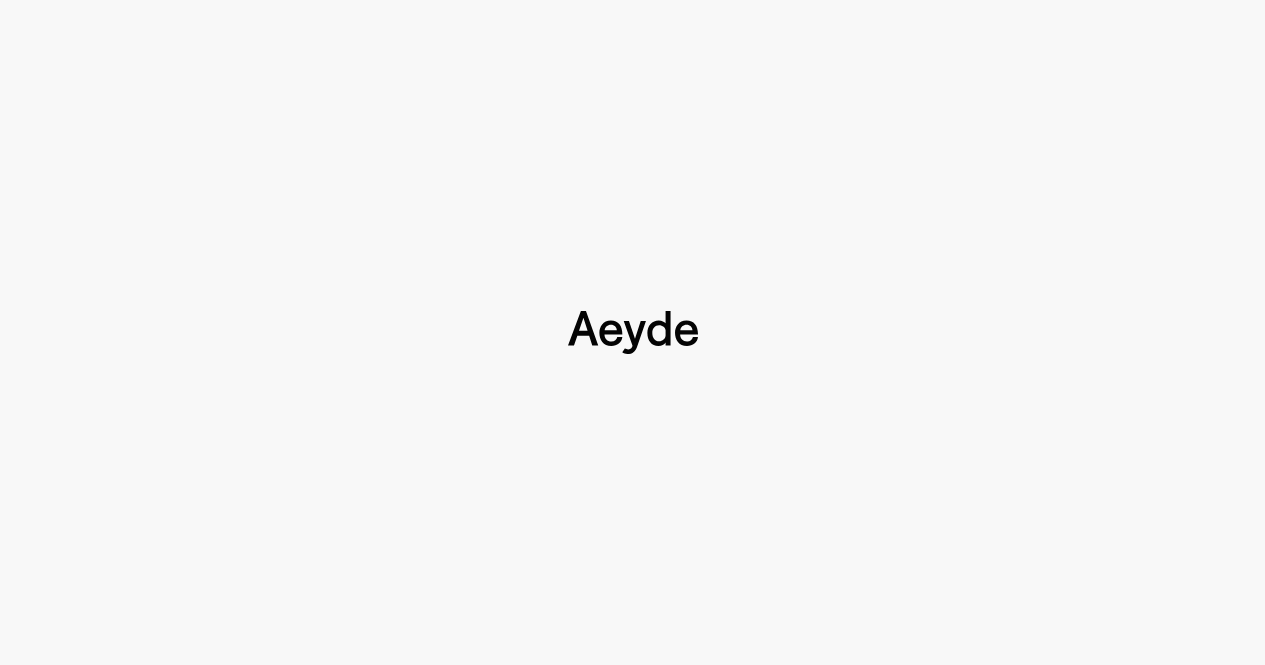 type 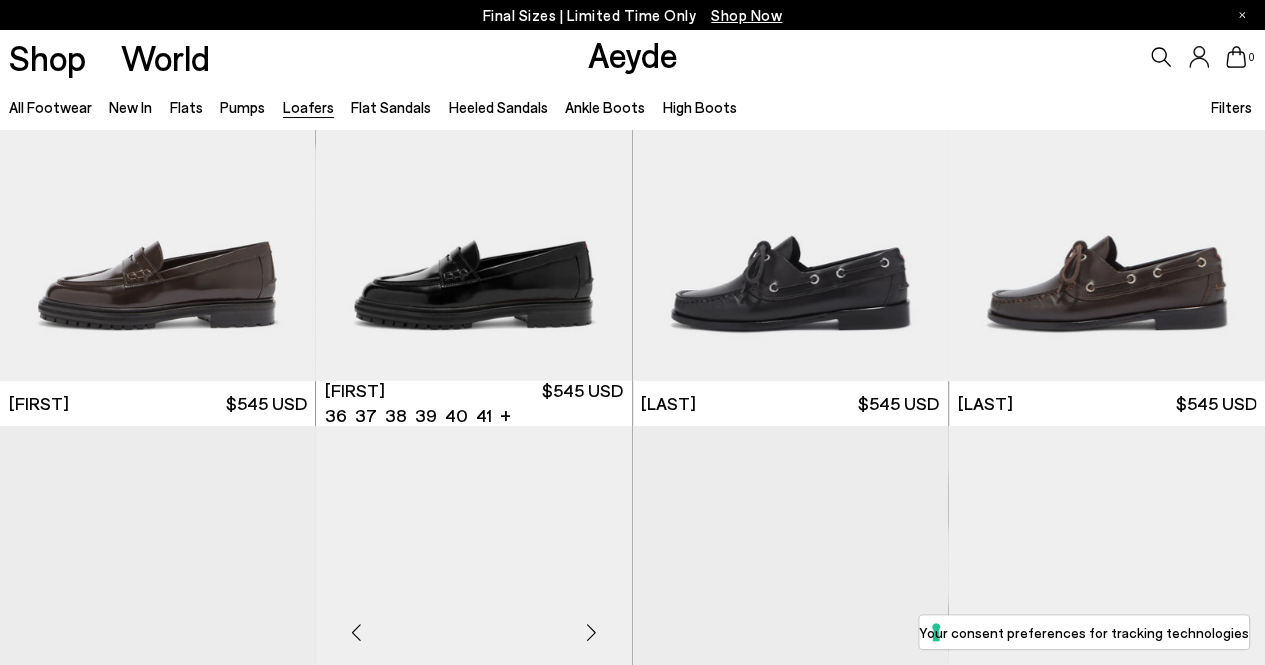 scroll, scrollTop: 0, scrollLeft: 0, axis: both 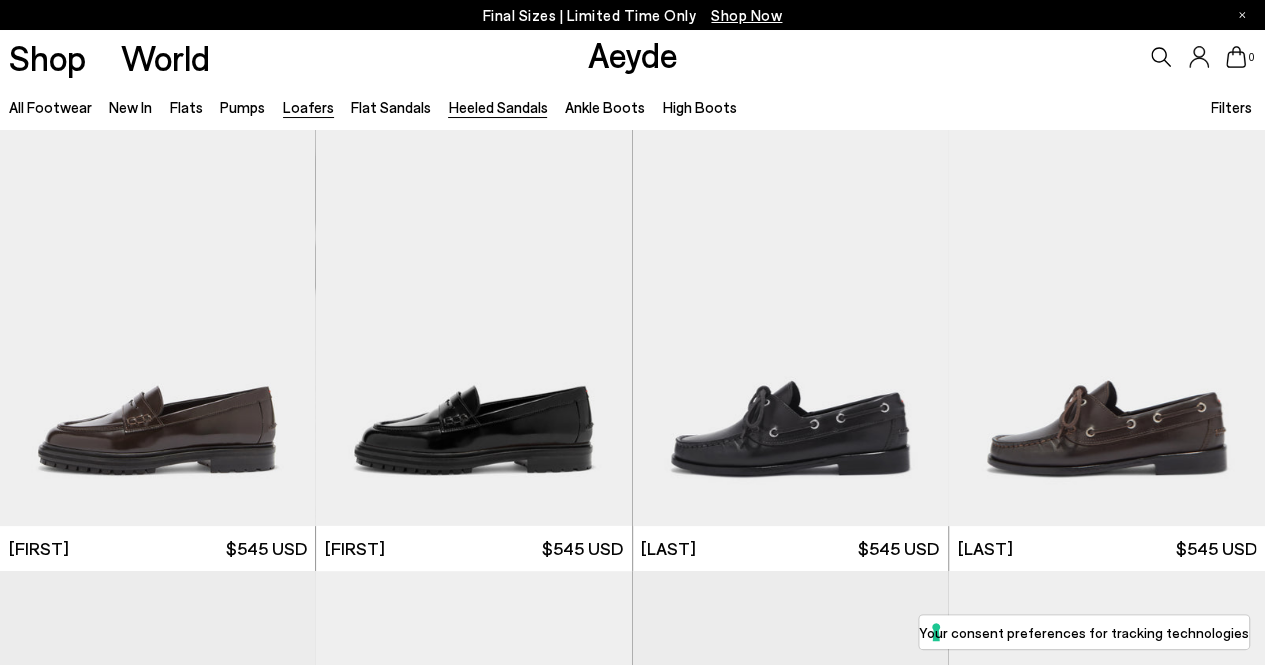 click on "Heeled Sandals" at bounding box center [497, 107] 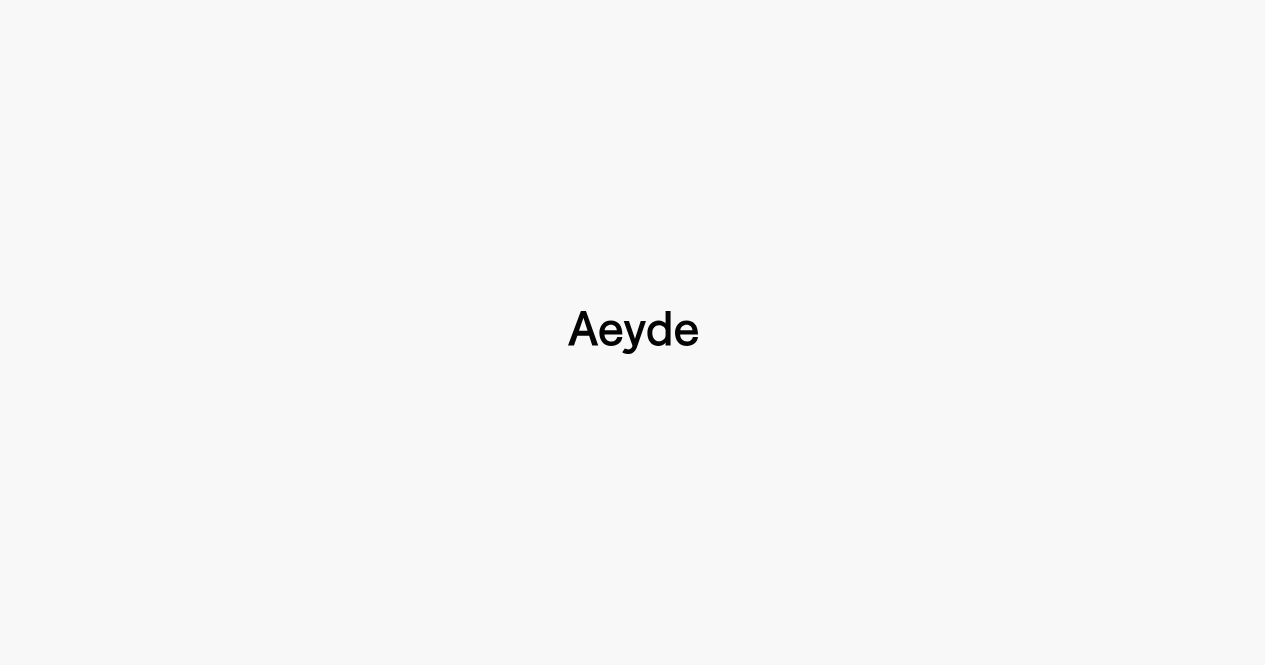 type 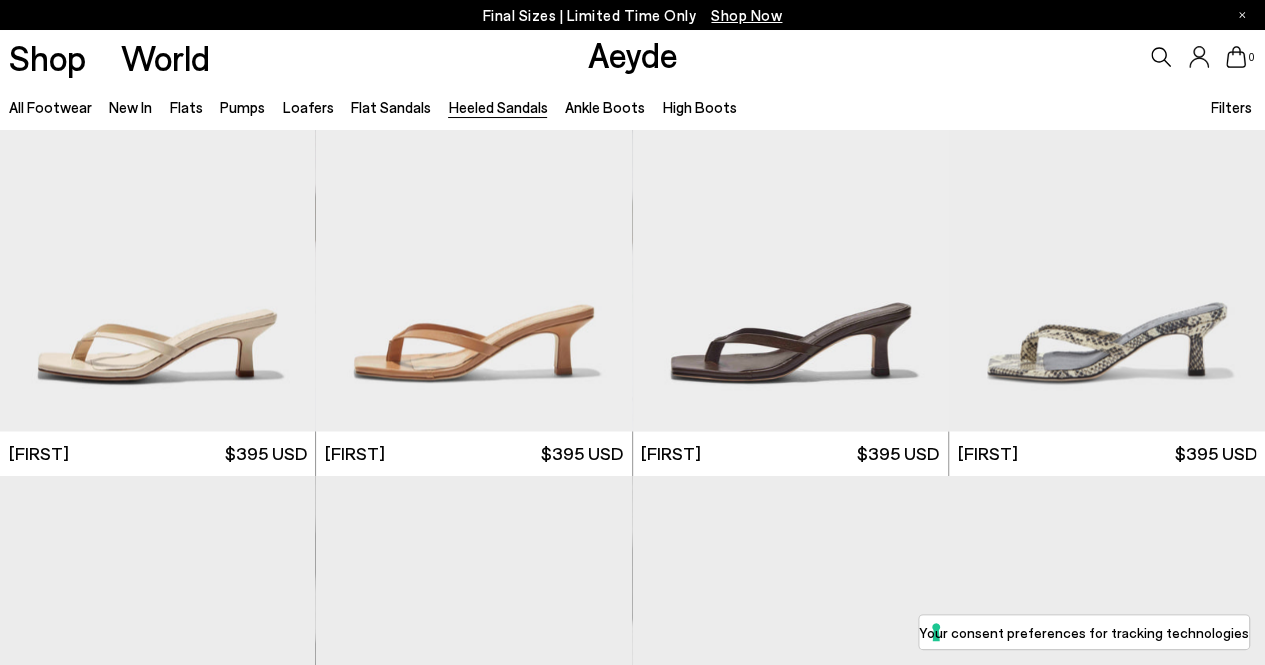 scroll, scrollTop: 0, scrollLeft: 0, axis: both 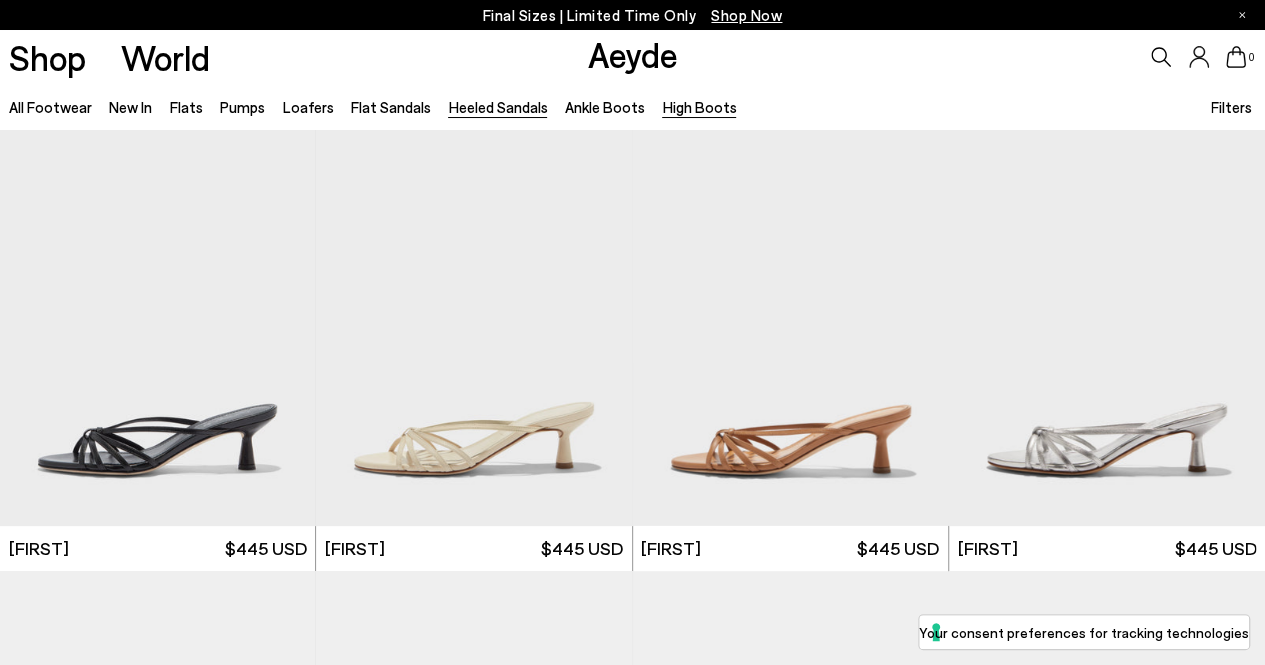 click on "High Boots" at bounding box center [699, 107] 